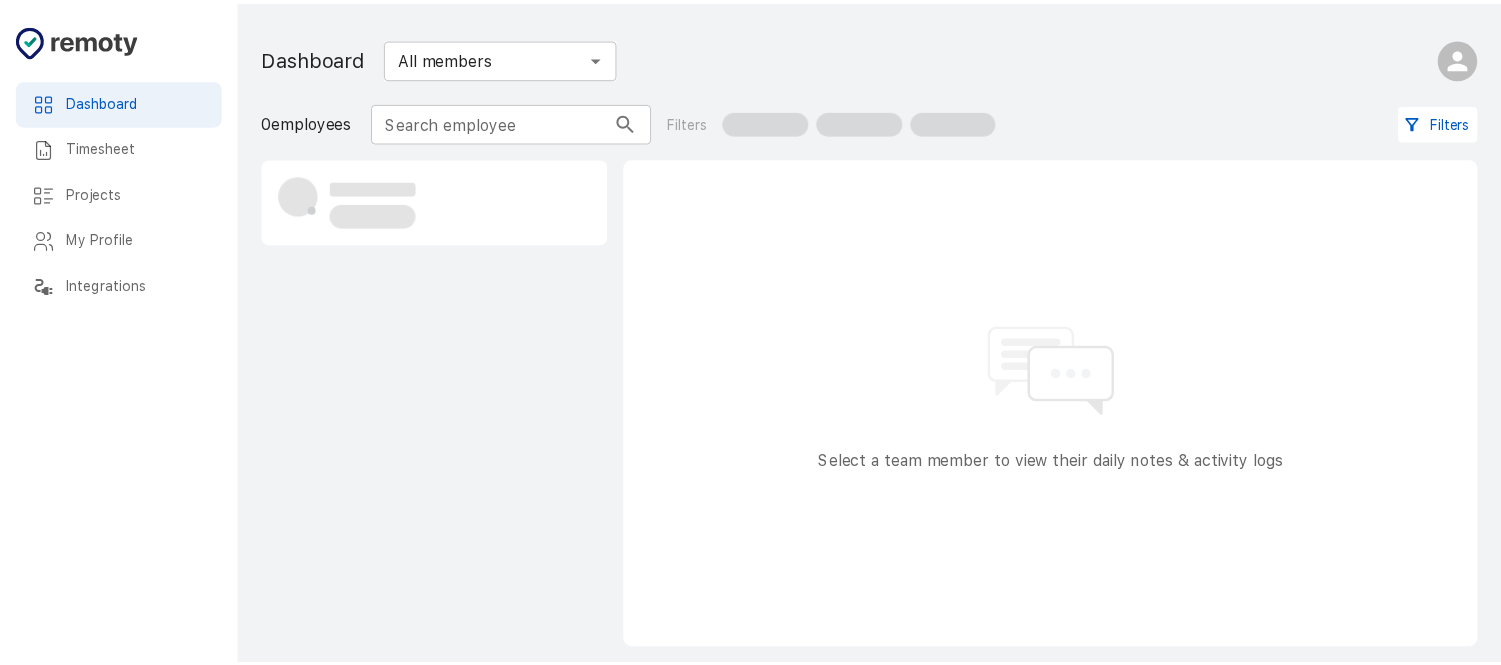 scroll, scrollTop: 0, scrollLeft: 0, axis: both 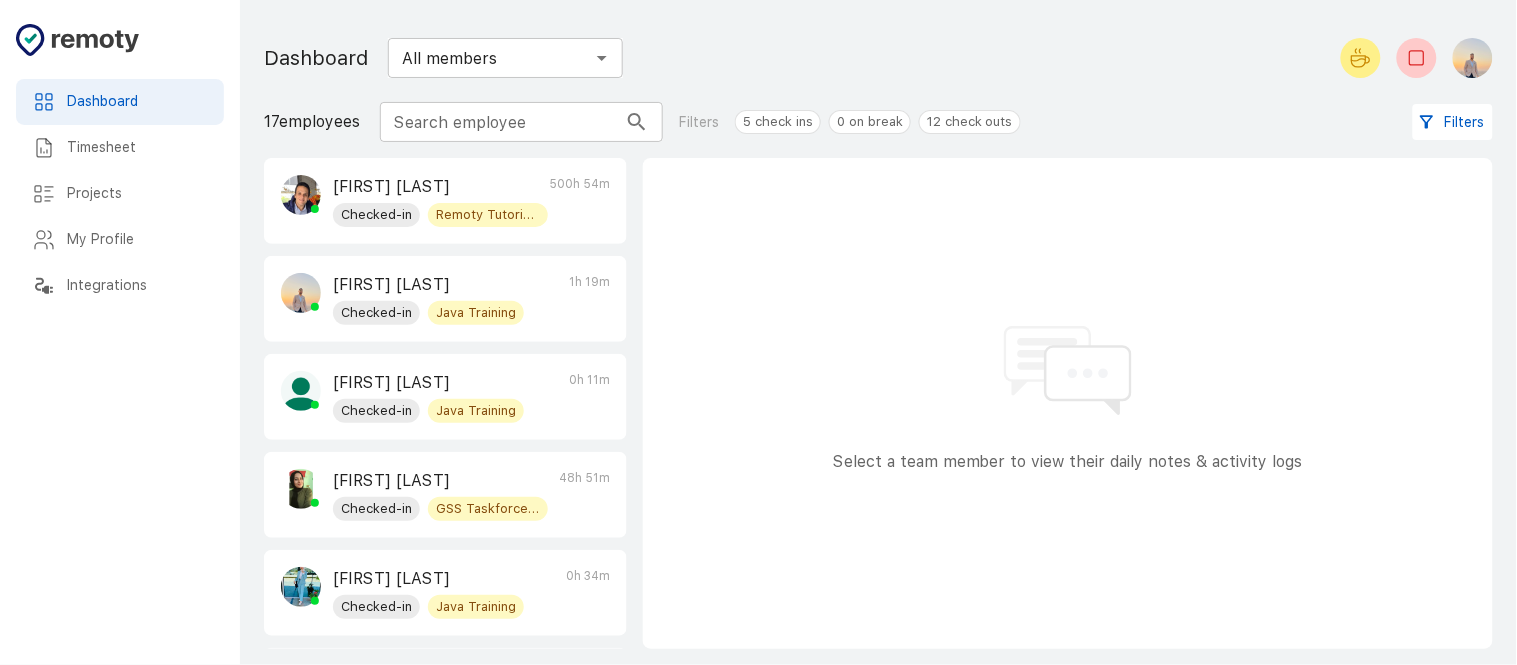 click at bounding box center [1068, 371] 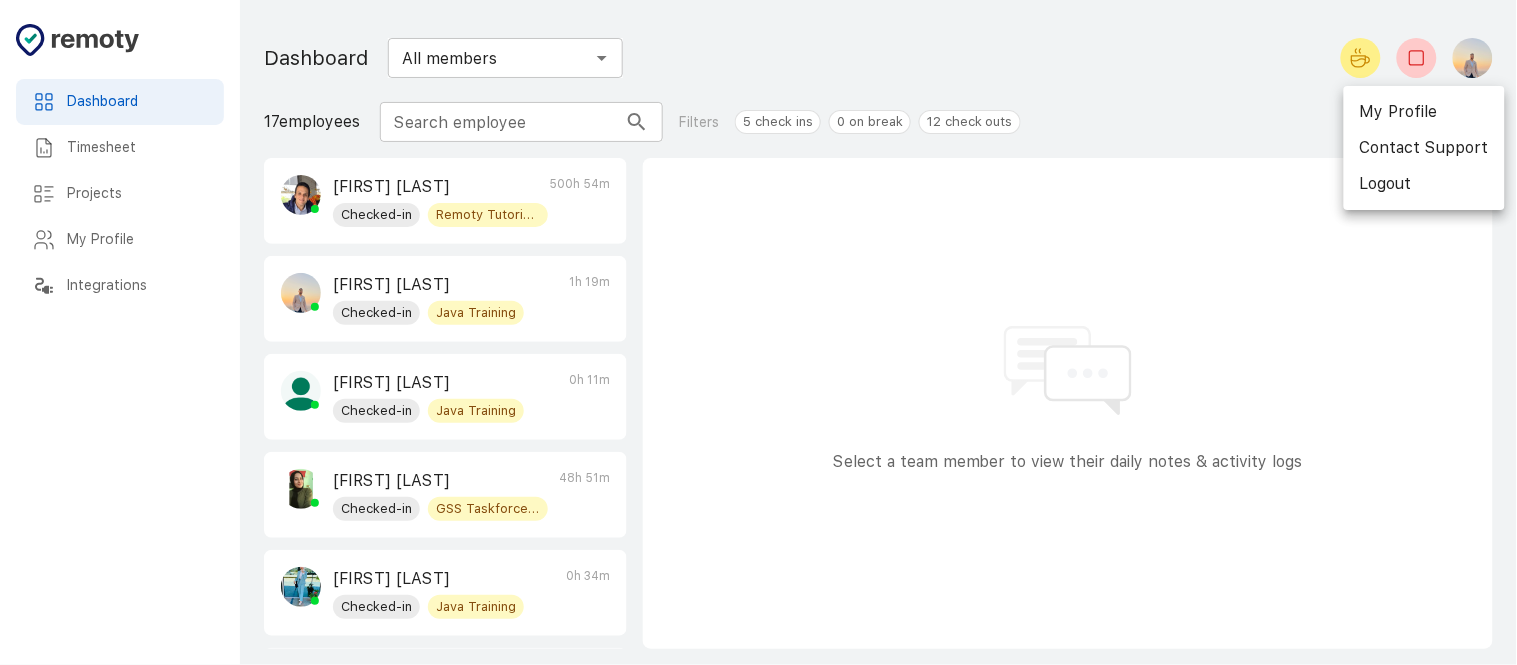 click on "My Profile" at bounding box center (1424, 112) 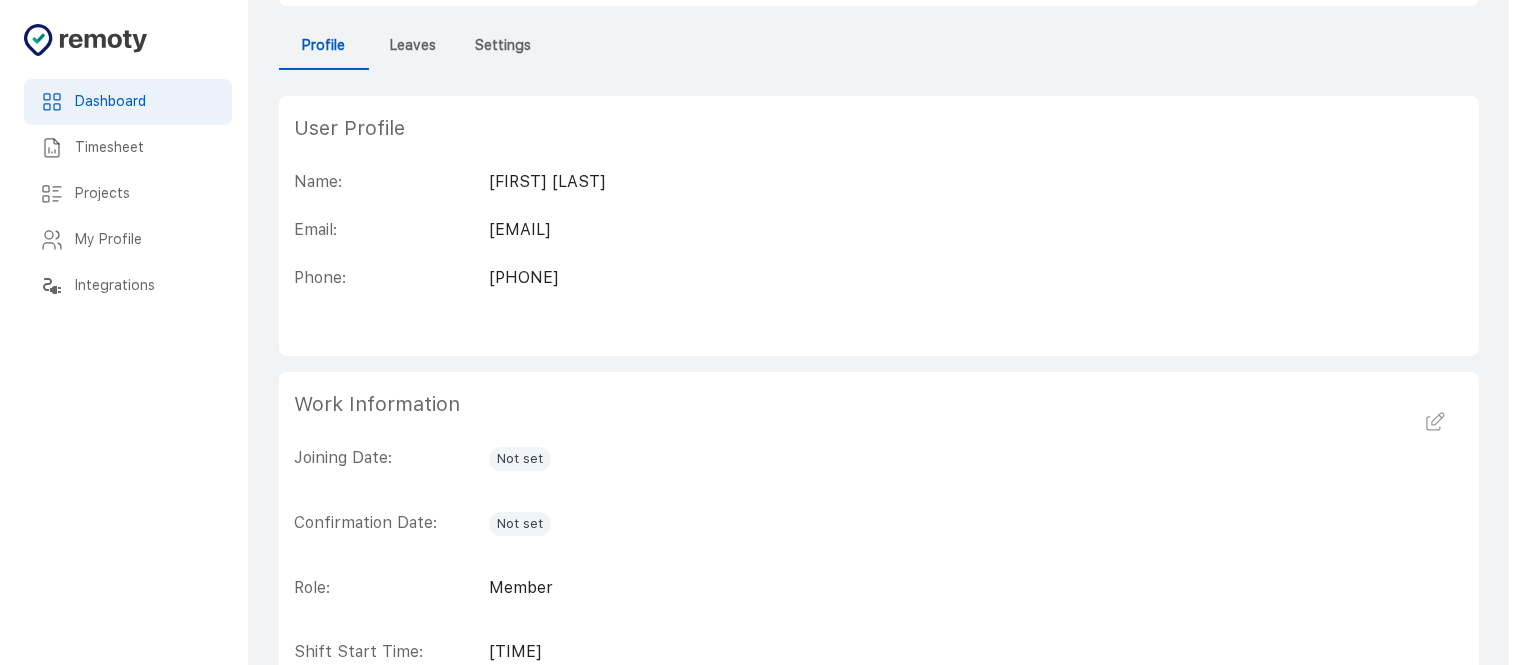 scroll, scrollTop: 0, scrollLeft: 0, axis: both 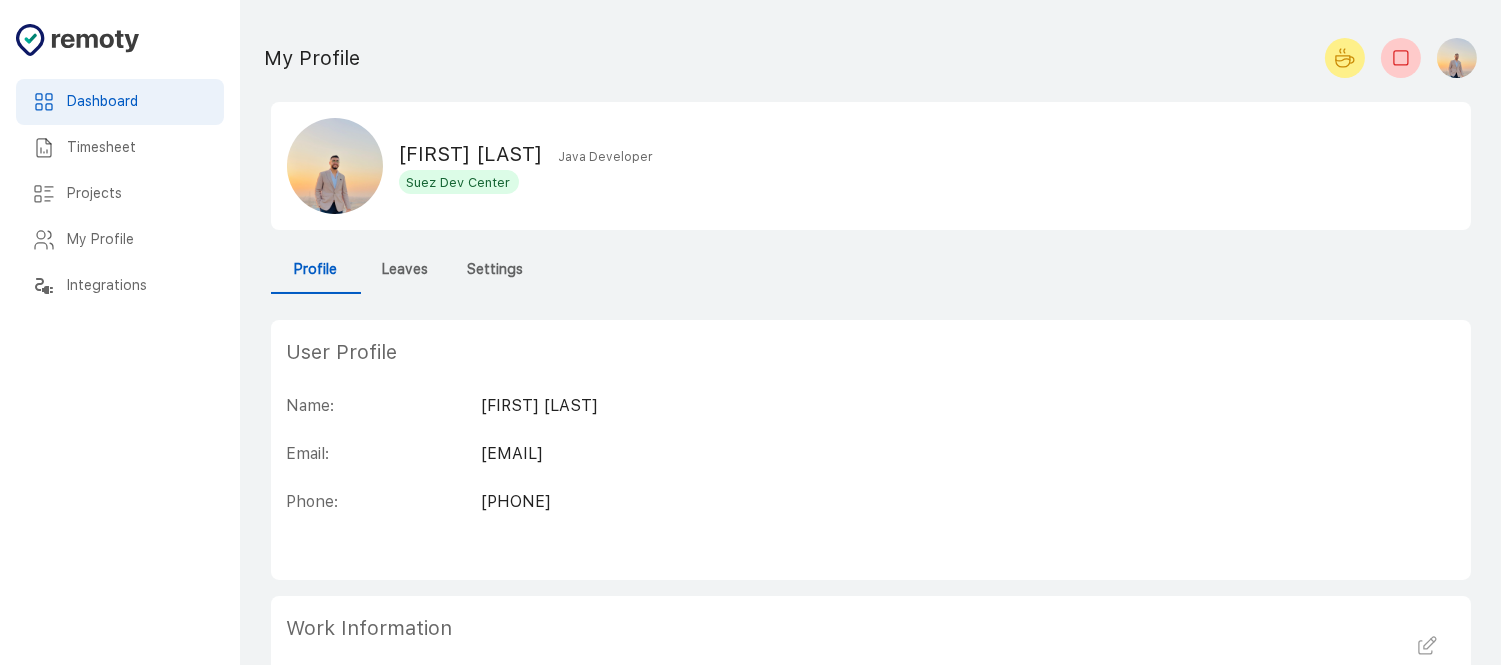 click on "Timesheet" at bounding box center [137, 148] 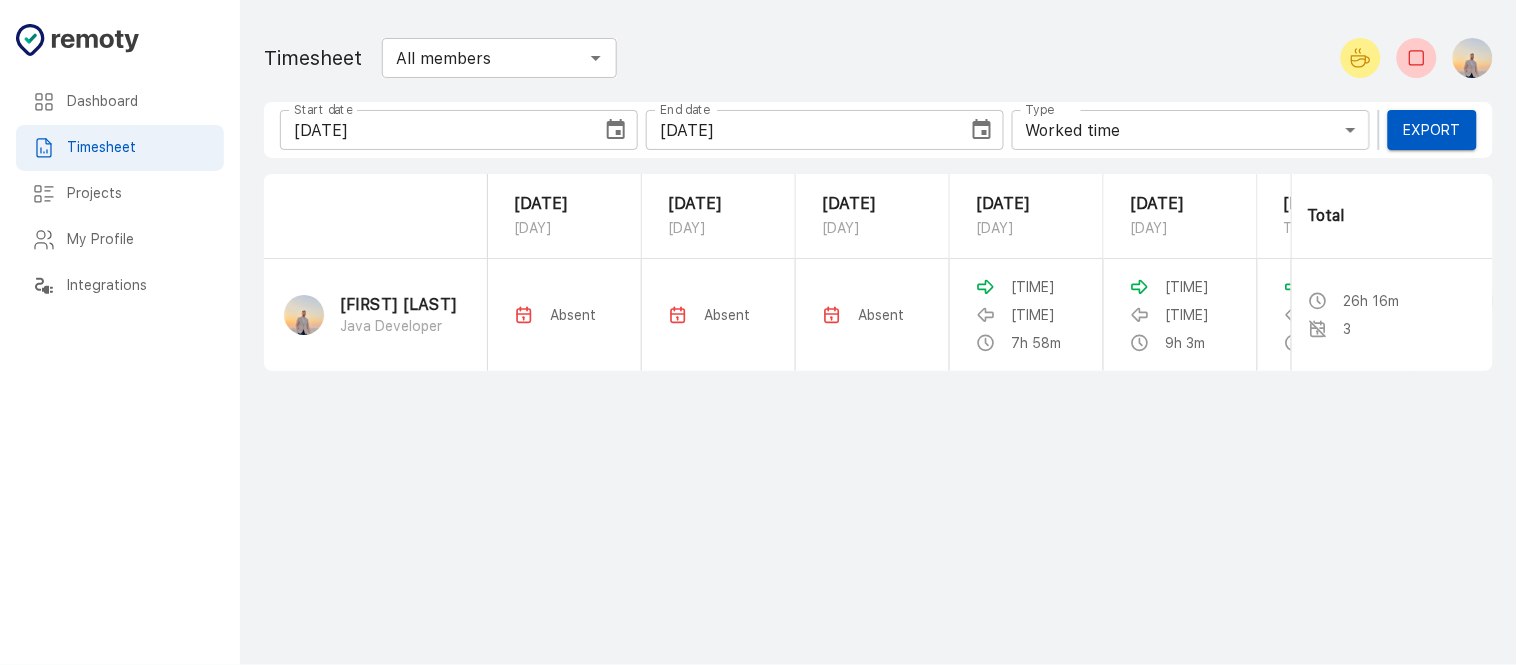 click on "[DATE] [DAY] [DATE] [DAY] [DATE] [DAY] [DATE] [DAY] [DATE] [DAY] [DATE] [DAY] [DATE] [DAY] [FIRST] [LAST] [ROLE] [STATUS] [TIME] [TIME] [DURATION] [TIME] [TIME] [DURATION] [TIME] [TIME] [DURATION] [TIME] [TIME] [DURATION] [TIME] [TIME] [DURATION] [DURATION] [NUMBER]" at bounding box center (878, 332) 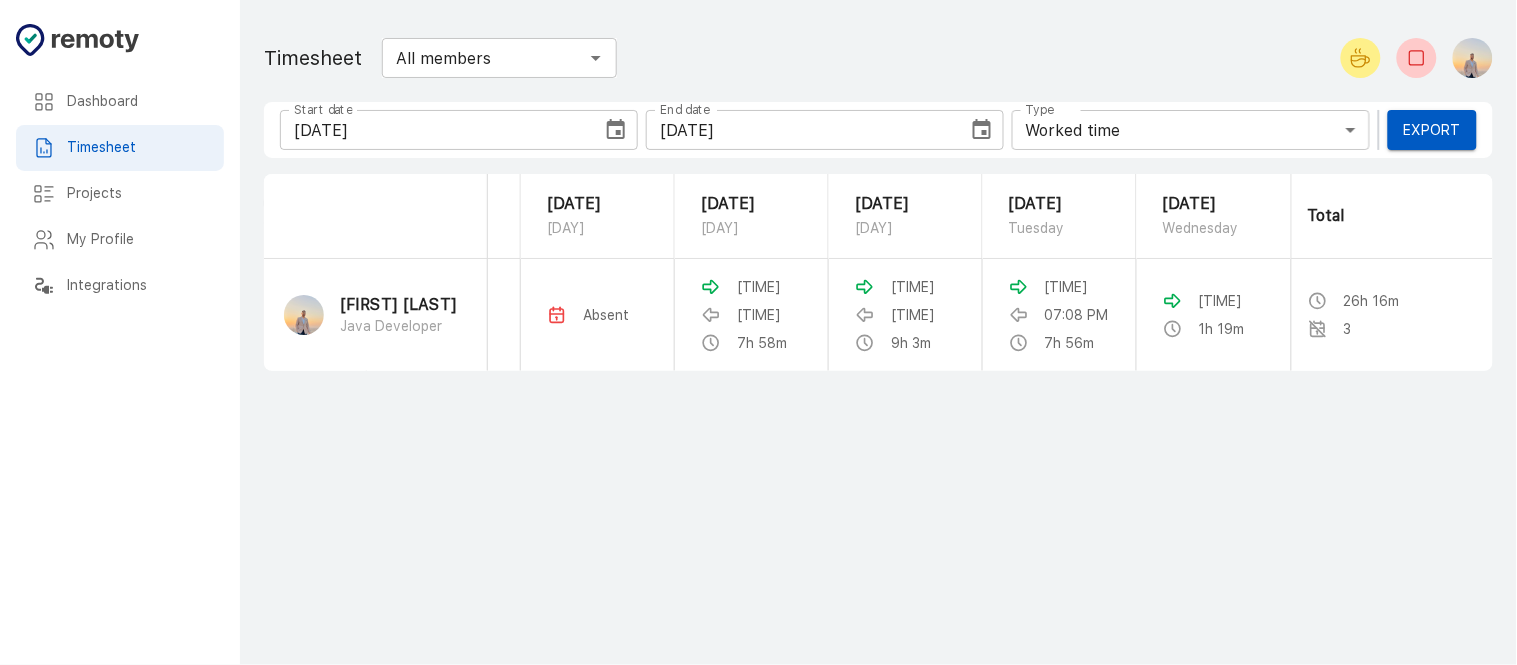 scroll, scrollTop: 0, scrollLeft: 0, axis: both 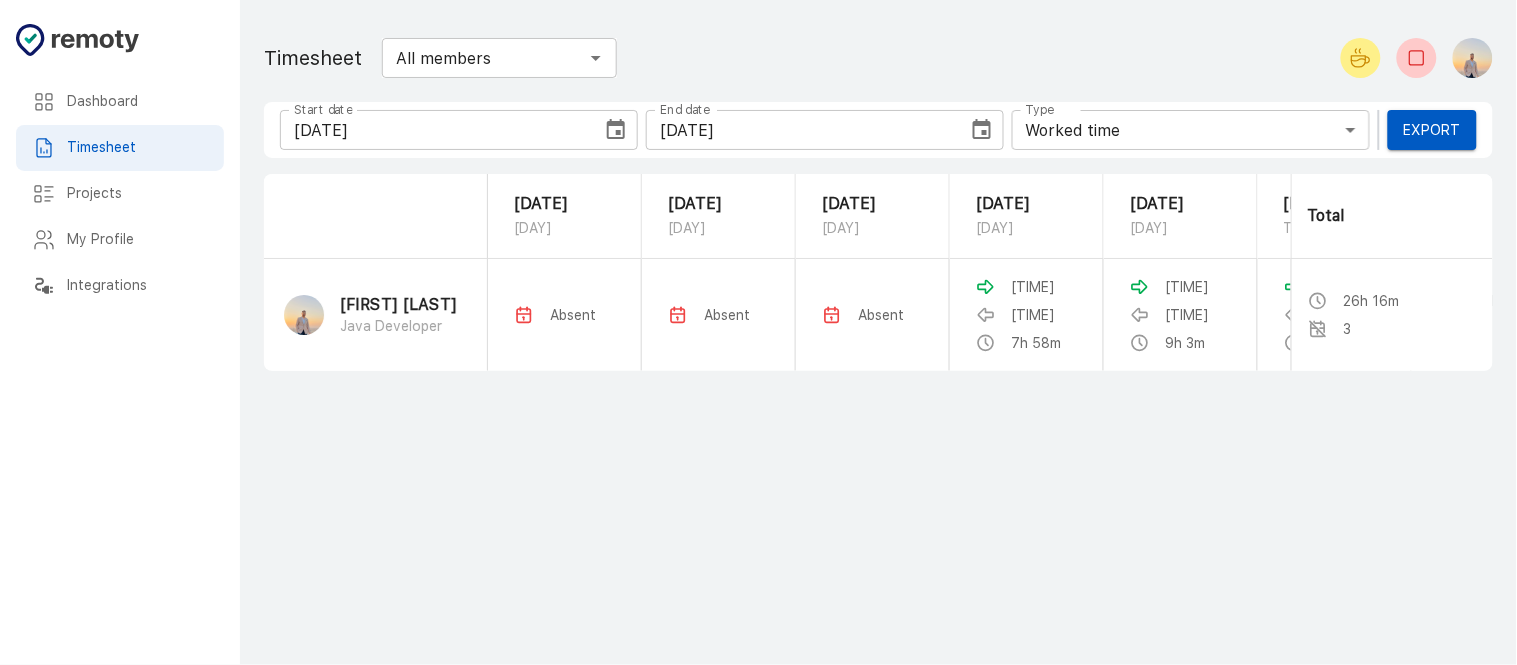 click on "[DATE] [DAY] [DATE] [DAY] [DATE] [DAY] [DATE] [DAY] [DATE] [DAY] [DATE] [DAY] [DATE] [DAY] [FIRST] [LAST] [ROLE] [STATUS] [TIME] [TIME] [DURATION] [TIME] [TIME] [DURATION] [TIME] [TIME] [DURATION] [TIME] [TIME] [DURATION] [TIME] [TIME] [DURATION] [DURATION] [NUMBER]" at bounding box center [878, 332] 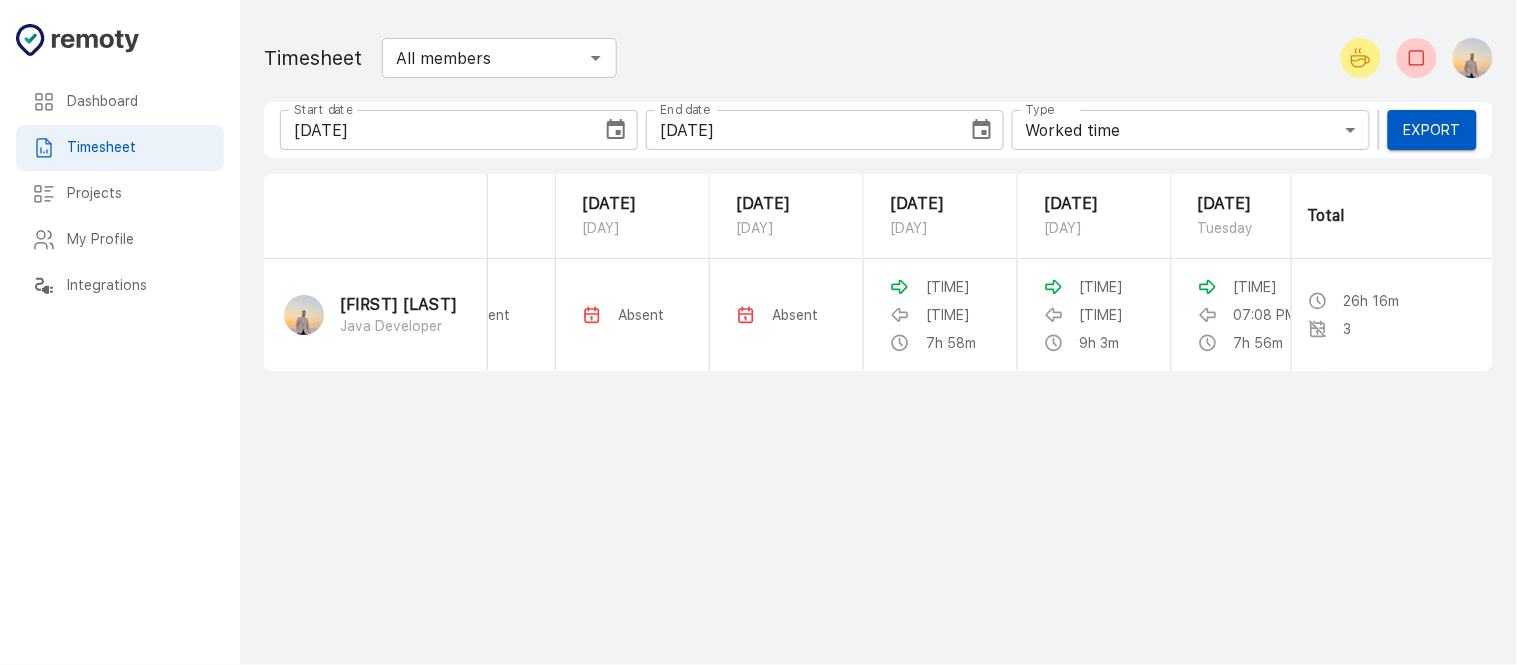 scroll, scrollTop: 0, scrollLeft: 291, axis: horizontal 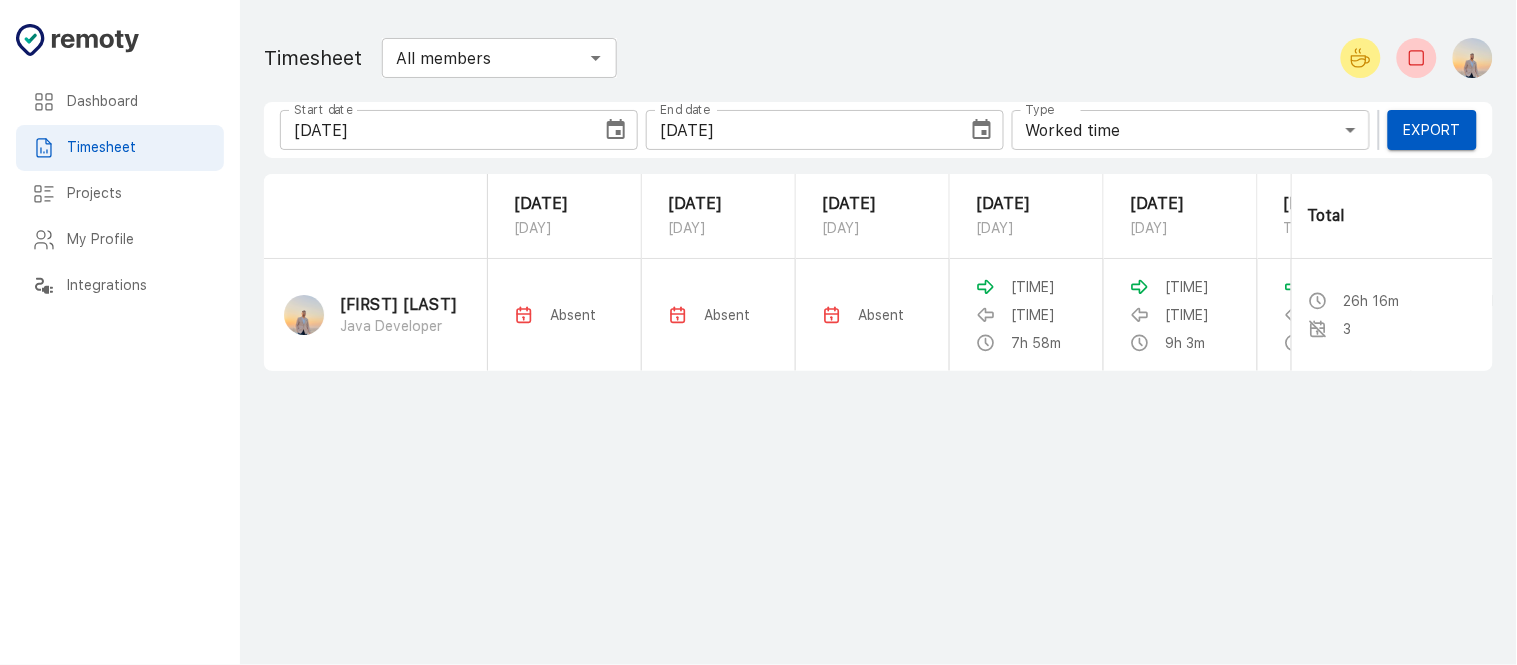 click on "Dashboard" at bounding box center (120, 102) 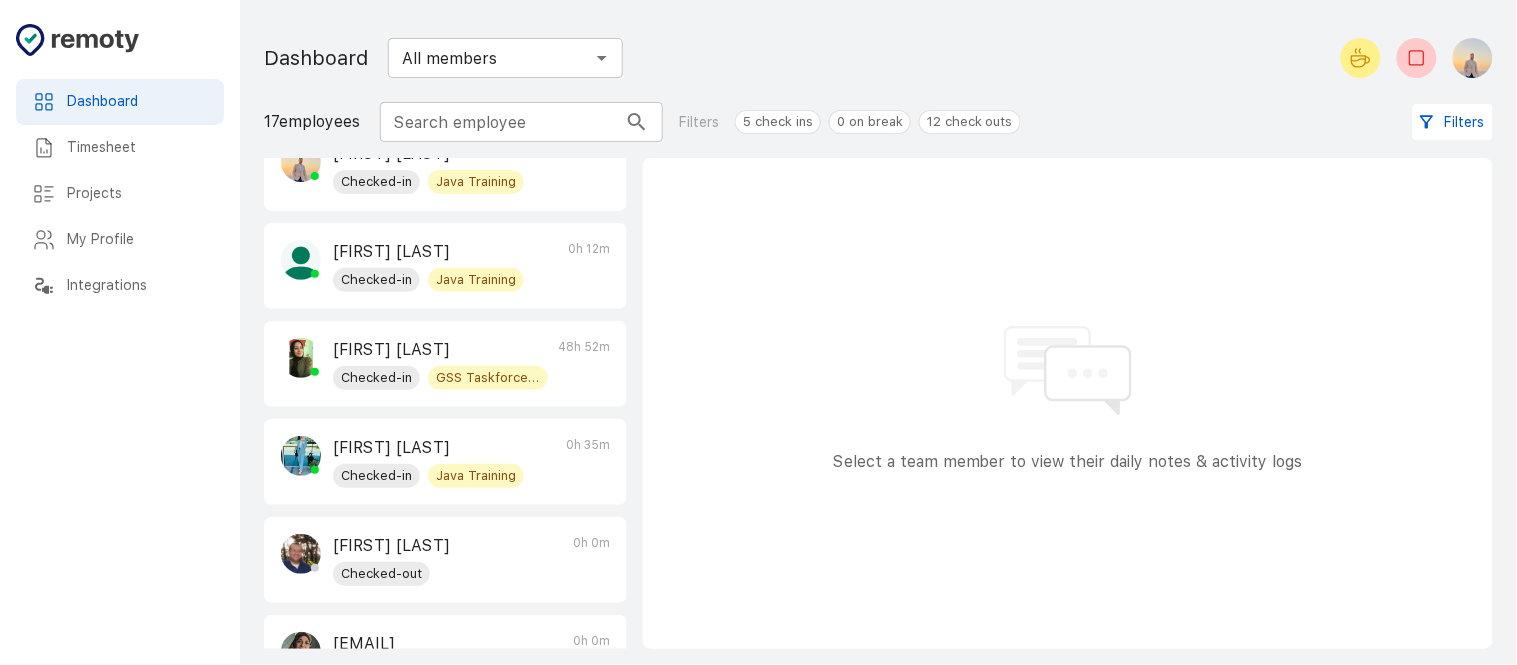 scroll, scrollTop: 0, scrollLeft: 0, axis: both 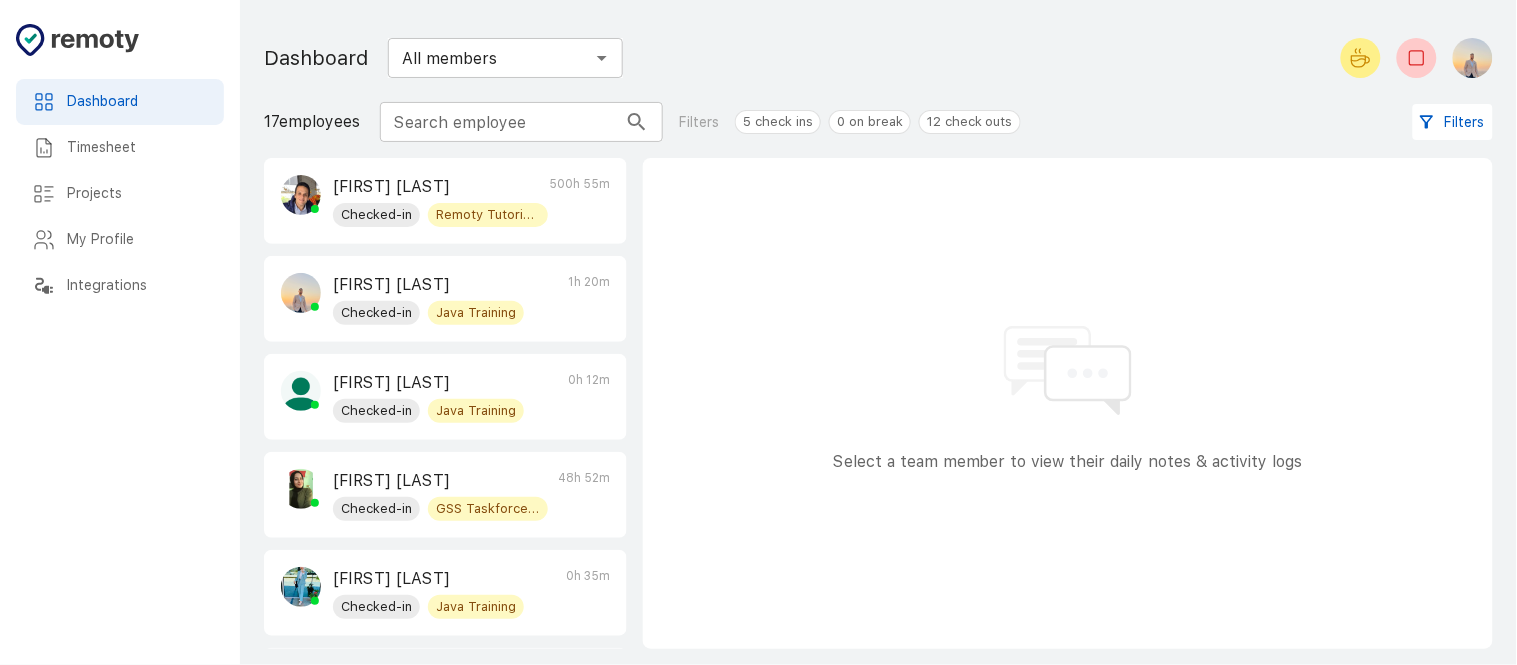 click on "Timesheet" at bounding box center [137, 148] 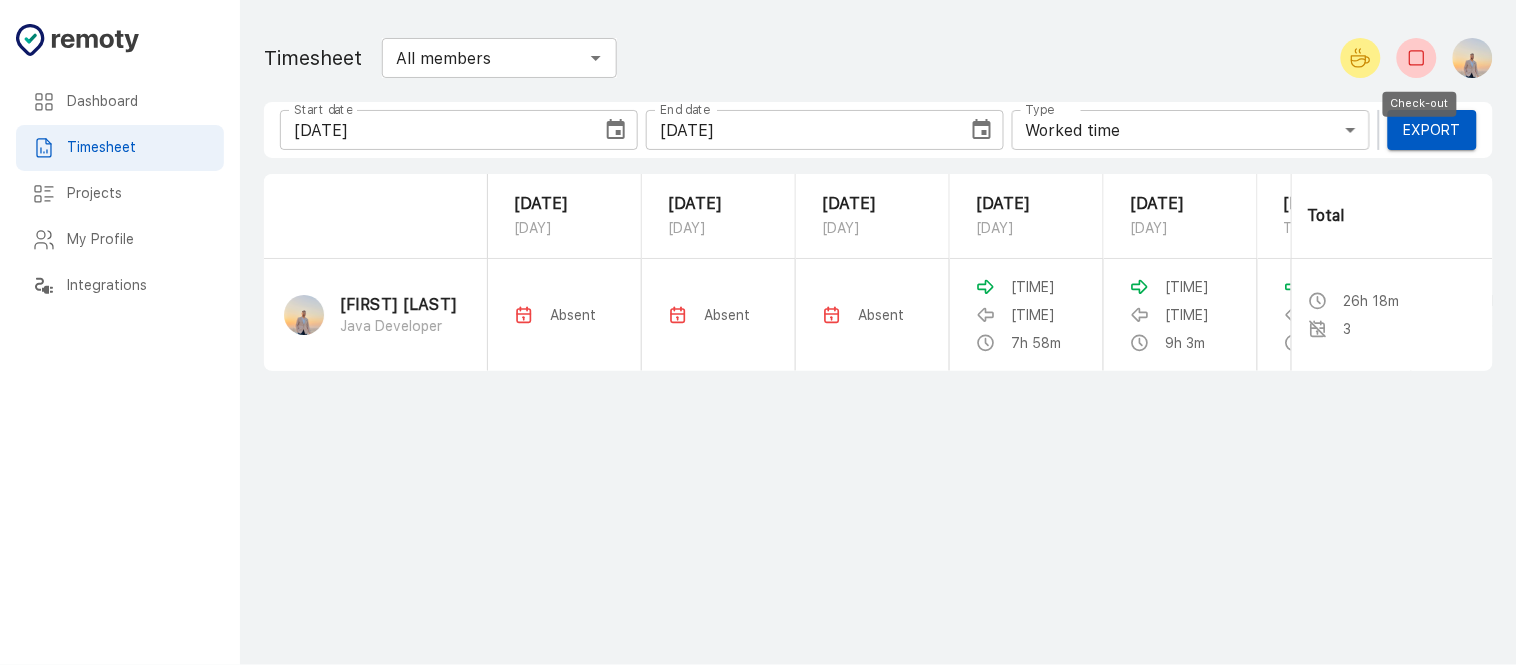 click at bounding box center [1417, 58] 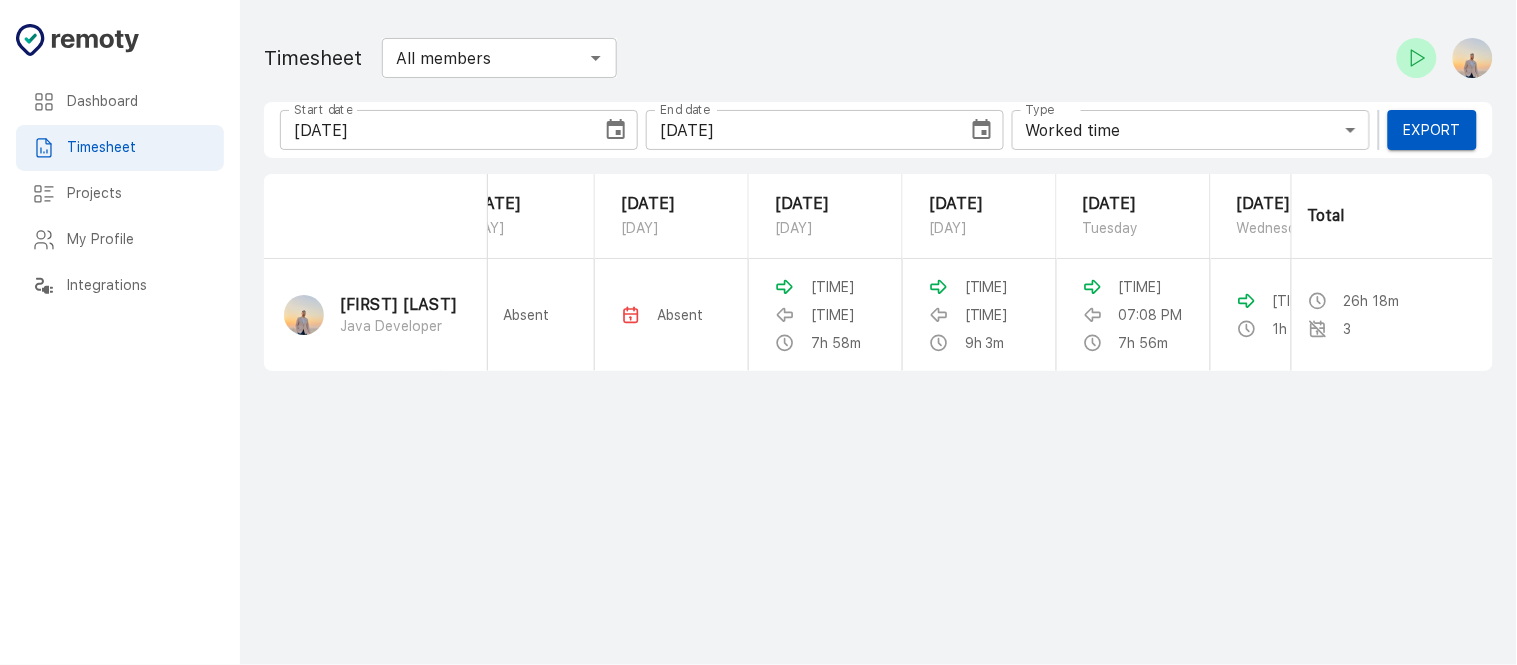 scroll, scrollTop: 0, scrollLeft: 0, axis: both 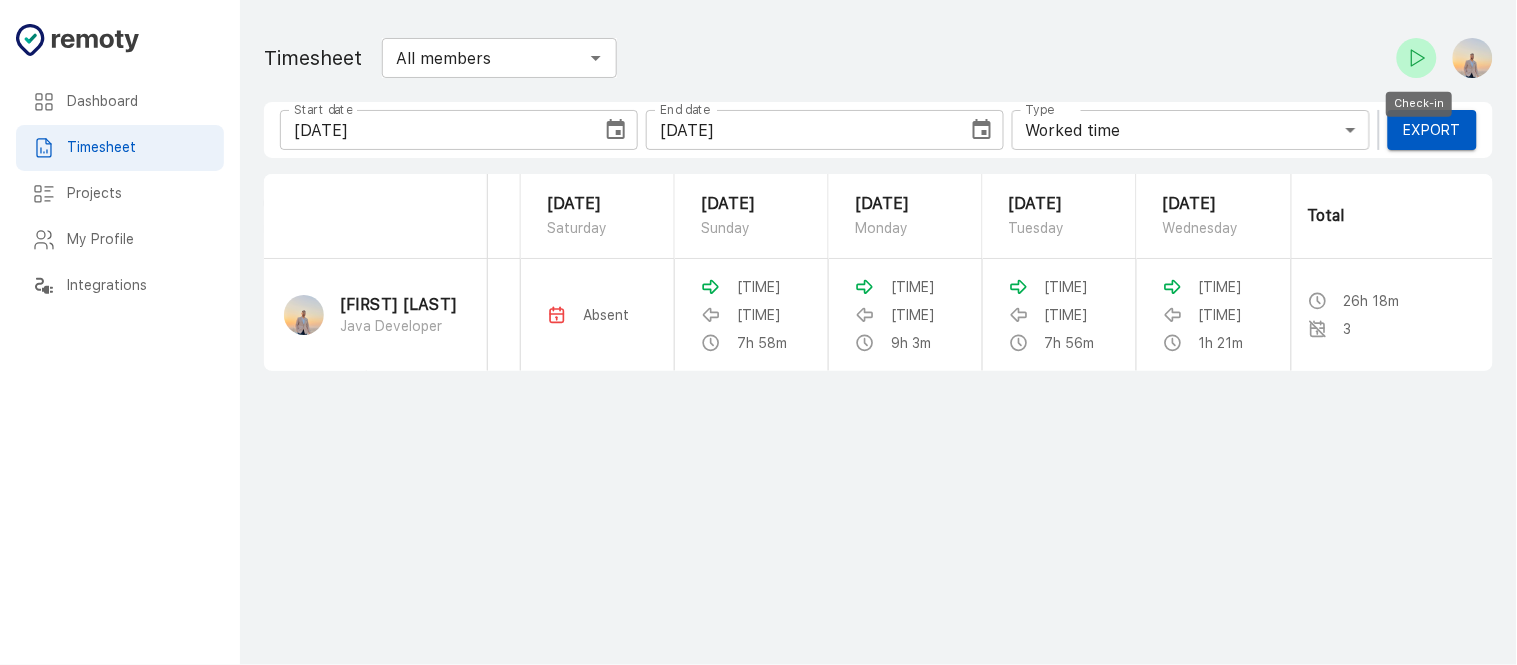 click at bounding box center (1417, 58) 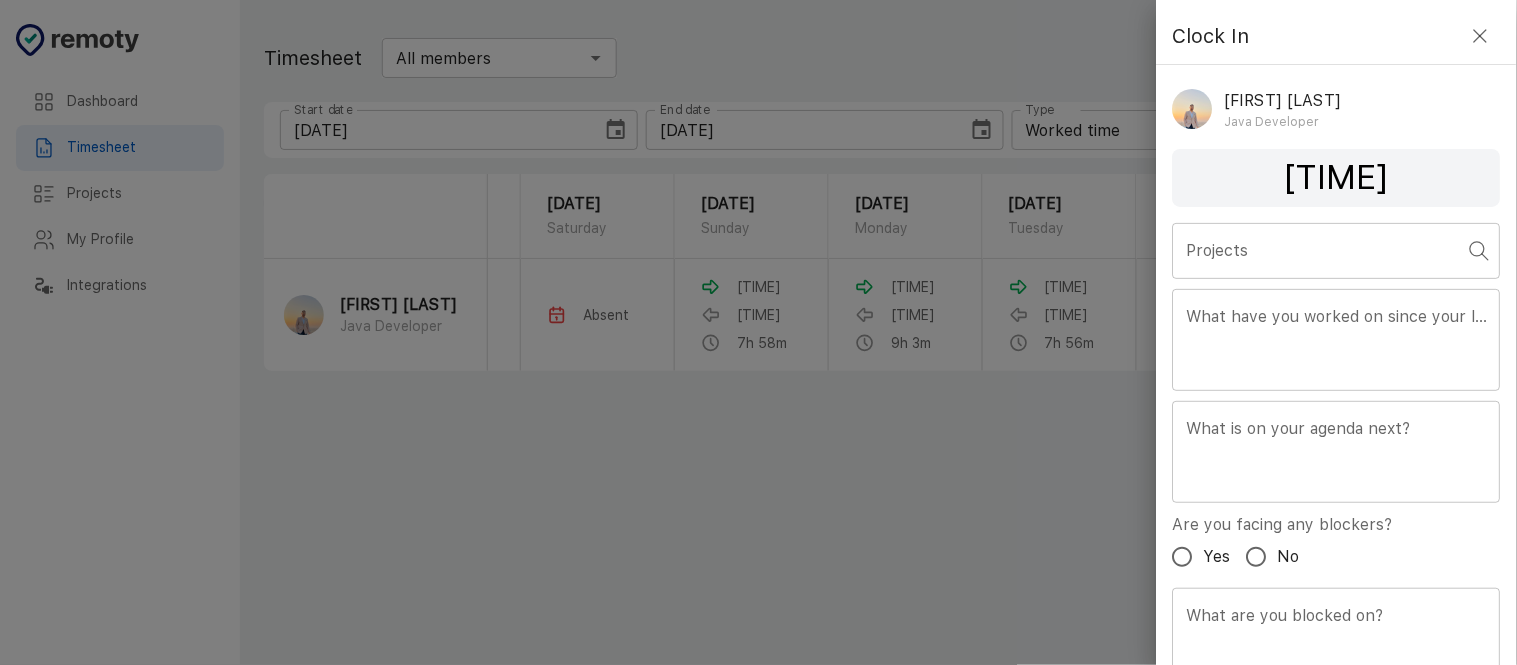 click on "Projects" at bounding box center (1322, 251) 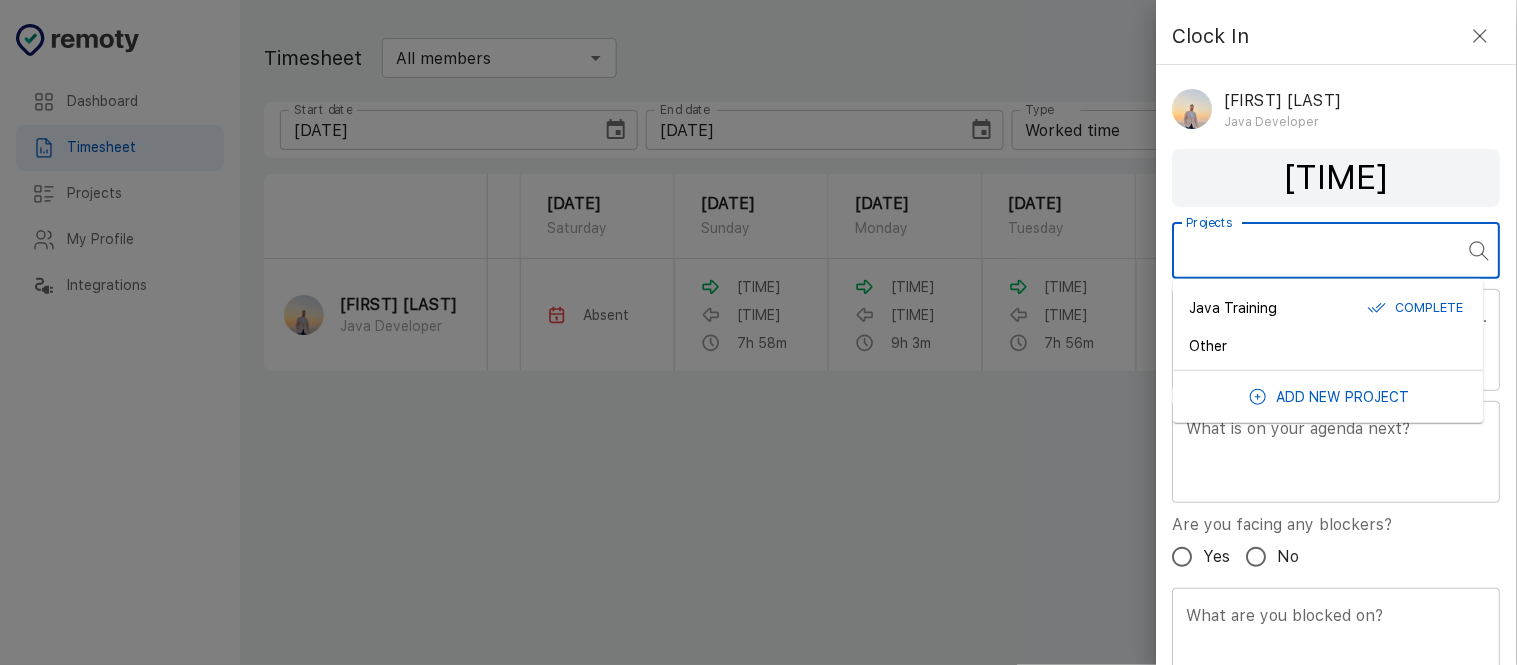 click on "Java Training" at bounding box center [1234, 308] 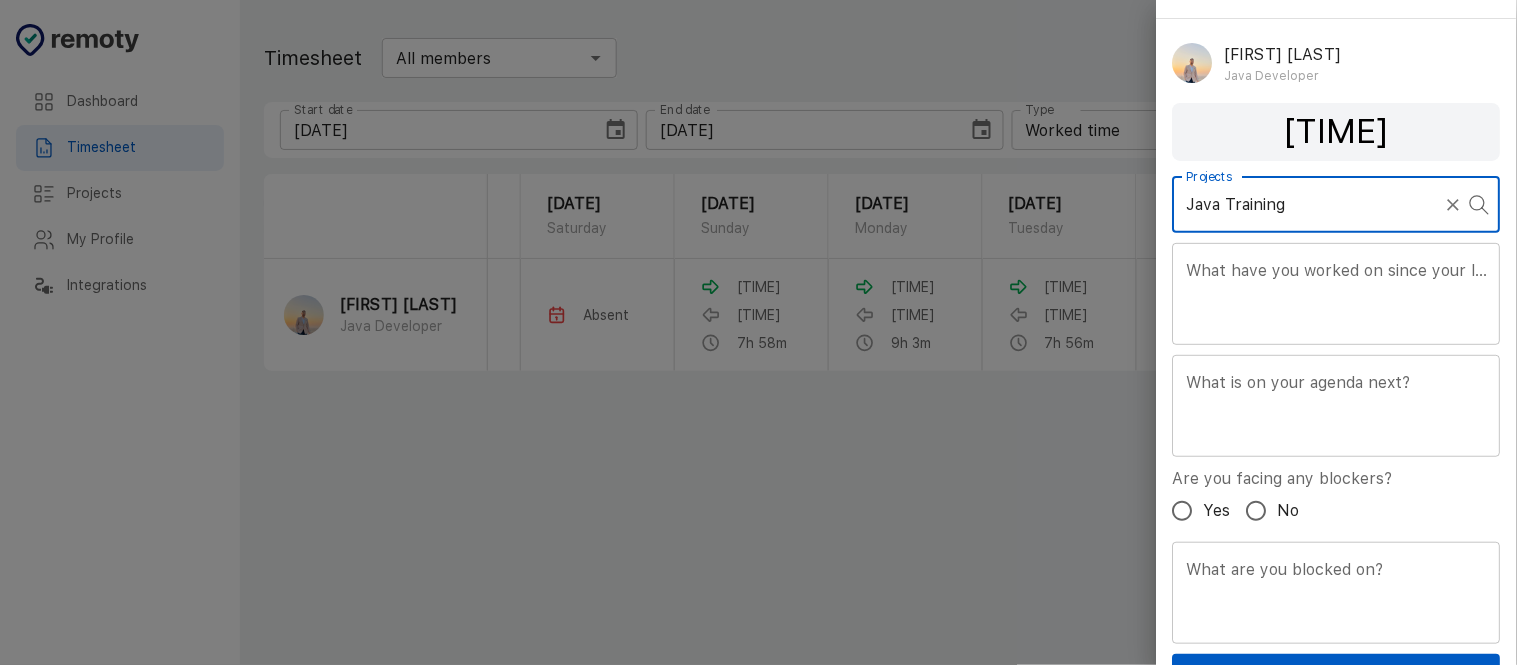 scroll, scrollTop: 92, scrollLeft: 0, axis: vertical 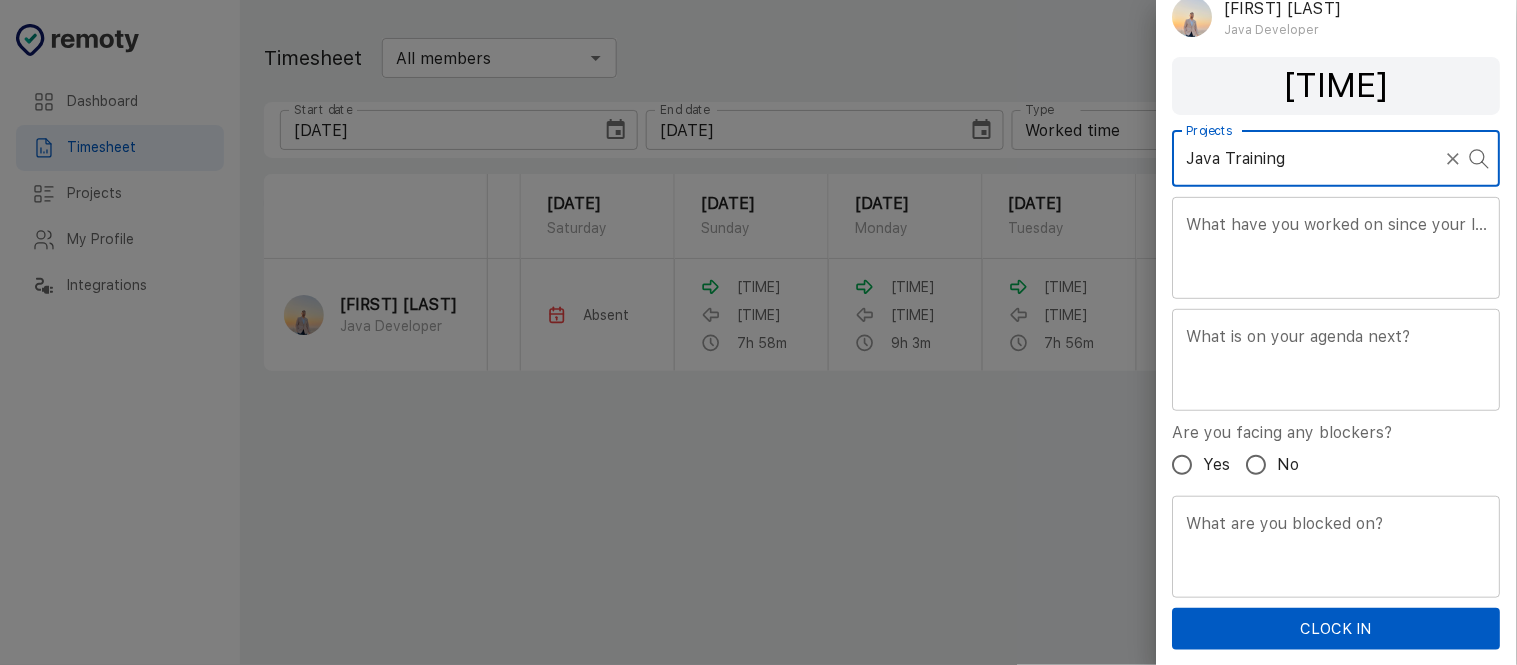 click on "Clock In" at bounding box center (1337, 629) 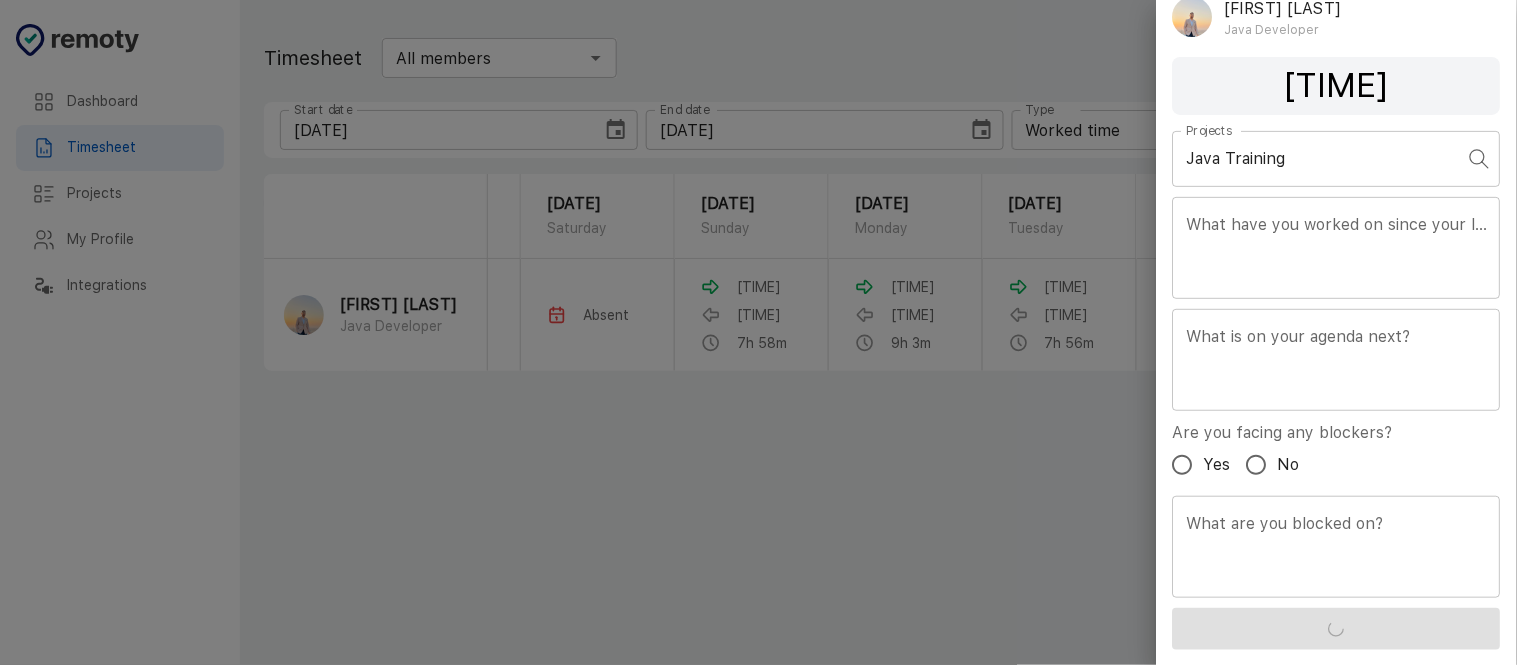 scroll, scrollTop: 0, scrollLeft: 0, axis: both 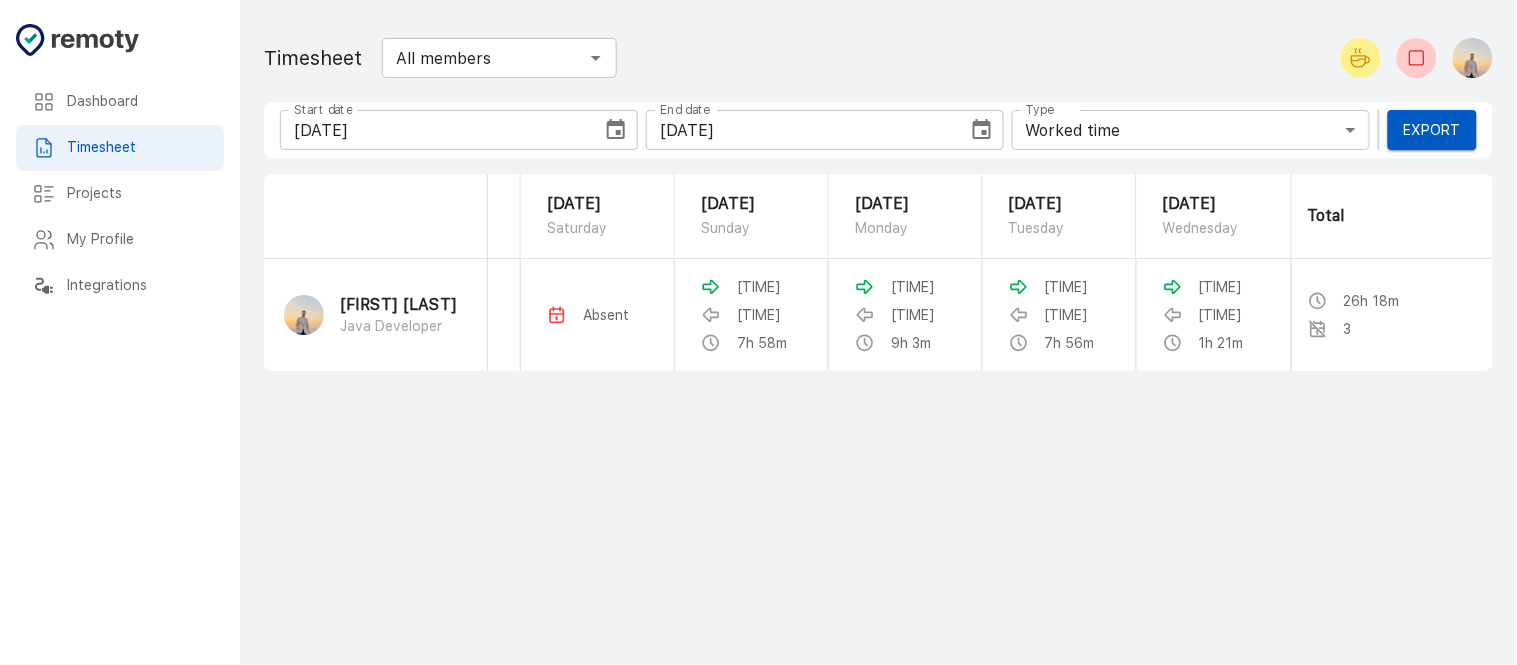 click at bounding box center (1186, 58) 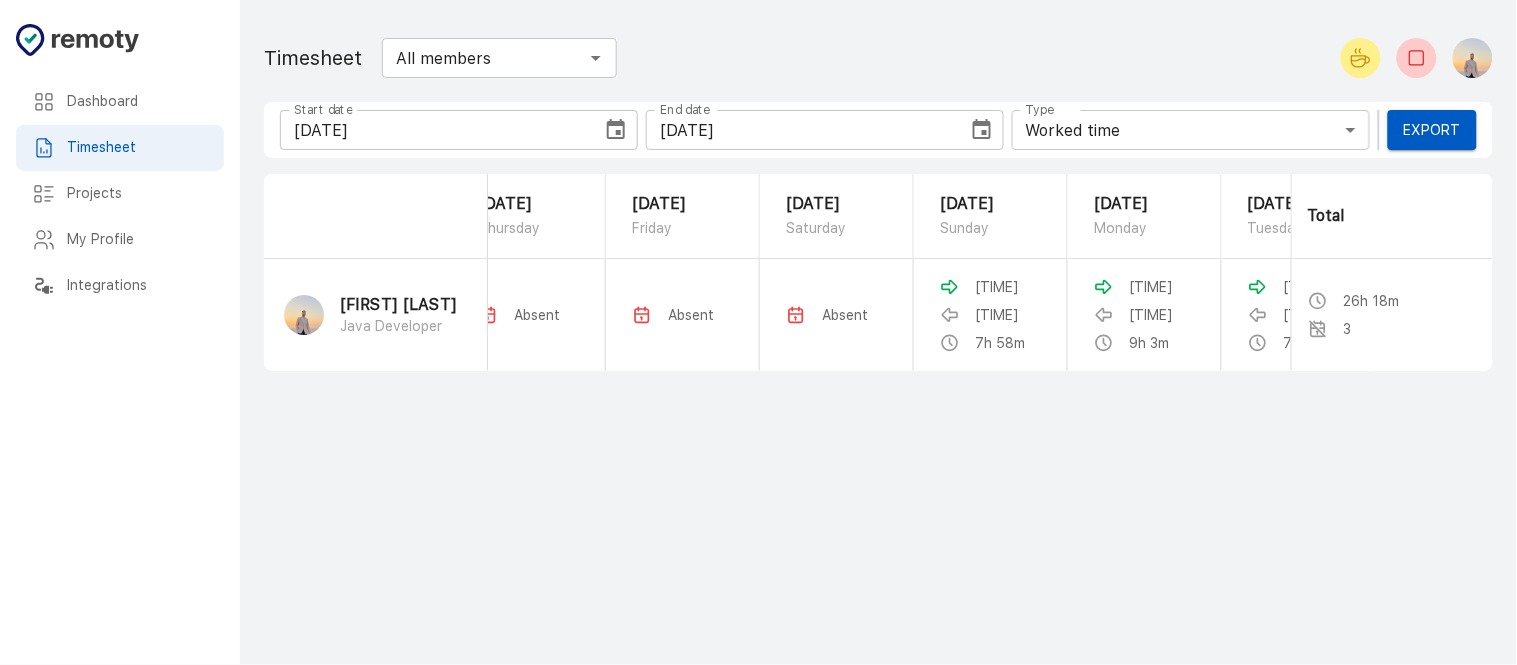 scroll, scrollTop: 0, scrollLeft: 0, axis: both 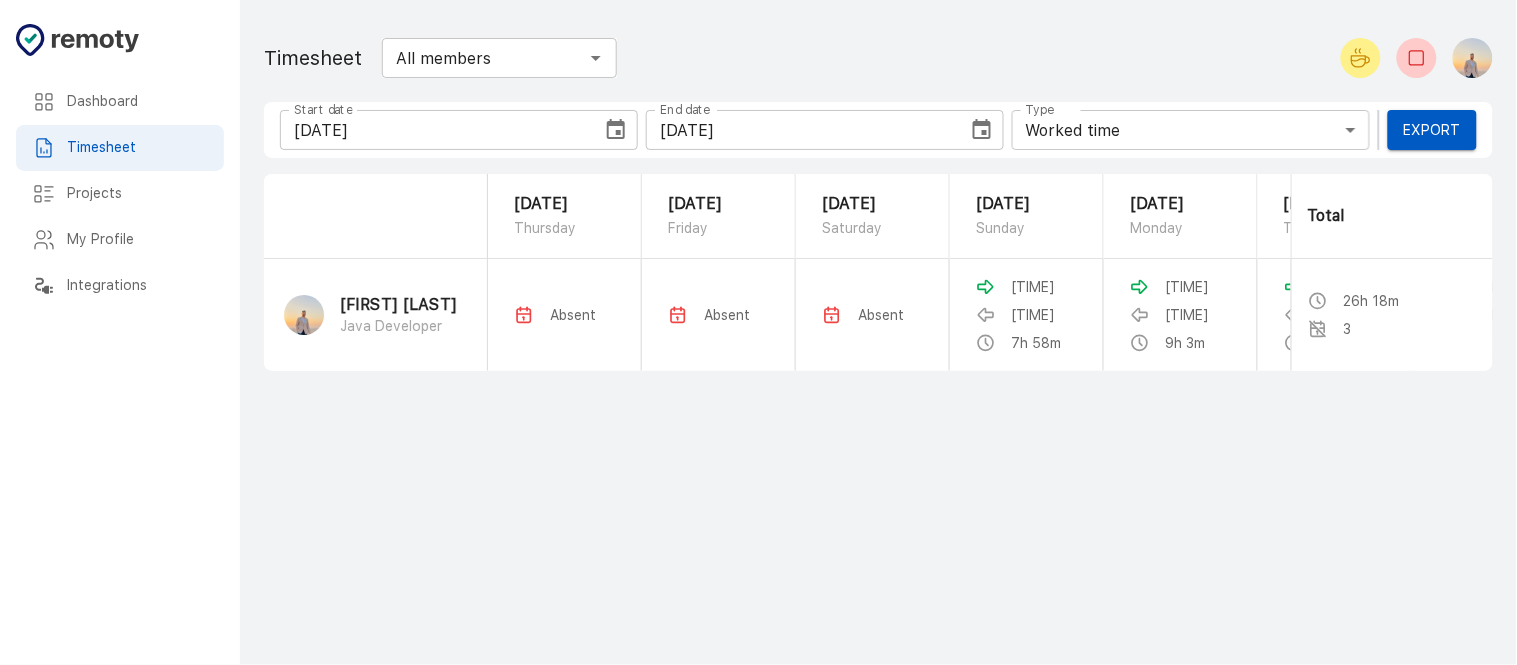 click on "Timesheet All members ​" at bounding box center [571, 58] 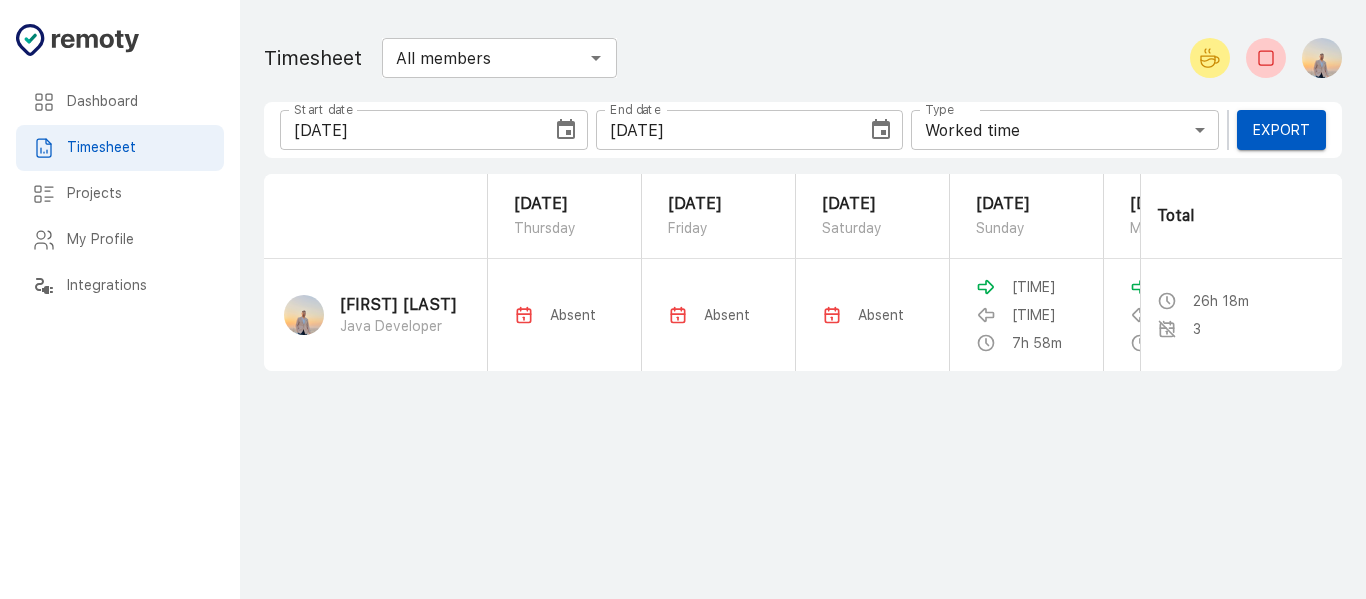 click on "Dashboard Timesheet Projects My Profile Integrations Timesheet All members ​ Start date 06/26/2025 Start date End date 07/02/2025 End date Type Worked time Worked time Projects Export 26 June Thursday 27 June Friday 28 June Saturday 29 June Sunday 30 June Monday 1 July Tuesday 2 July Wednesday Total Youssef Wael Java Developer Absent Absent Absent 08:06 AM 04:10 PM 7h 58m 07:58 AM 05:01 PM 9h 3m 11:12 AM 07:08 PM 7h 56m 07:20 AM 08:41 AM 1h 21m 26h 18m 3" at bounding box center [803, 299] 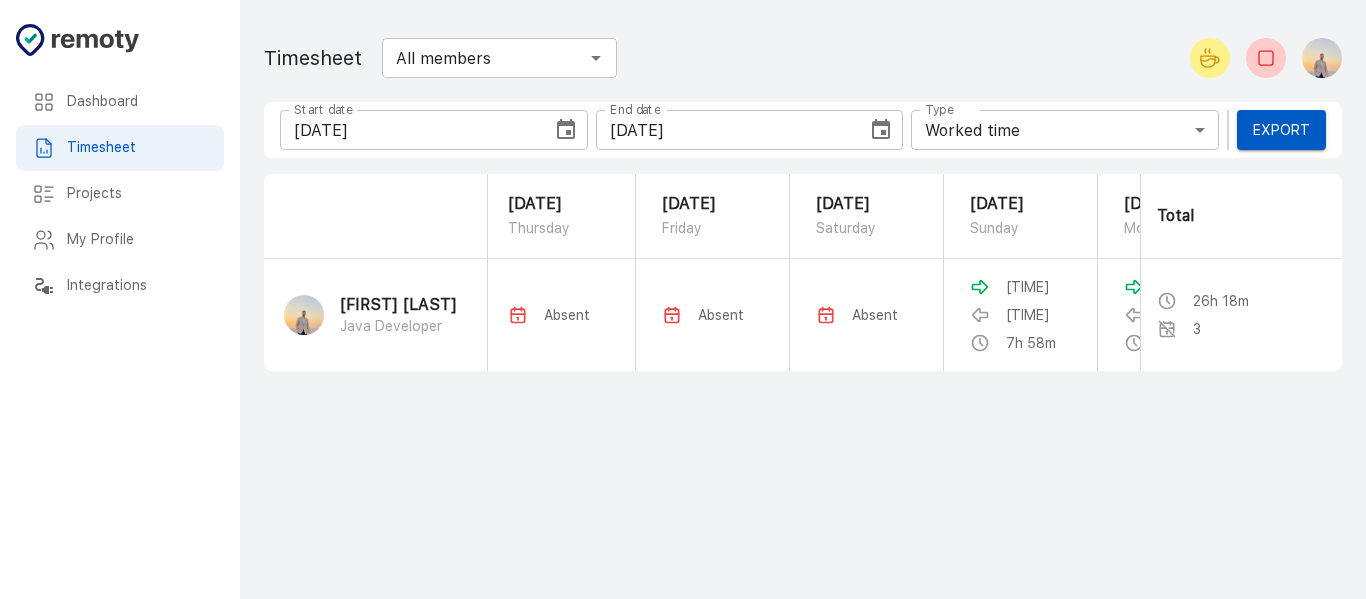 scroll, scrollTop: 0, scrollLeft: 0, axis: both 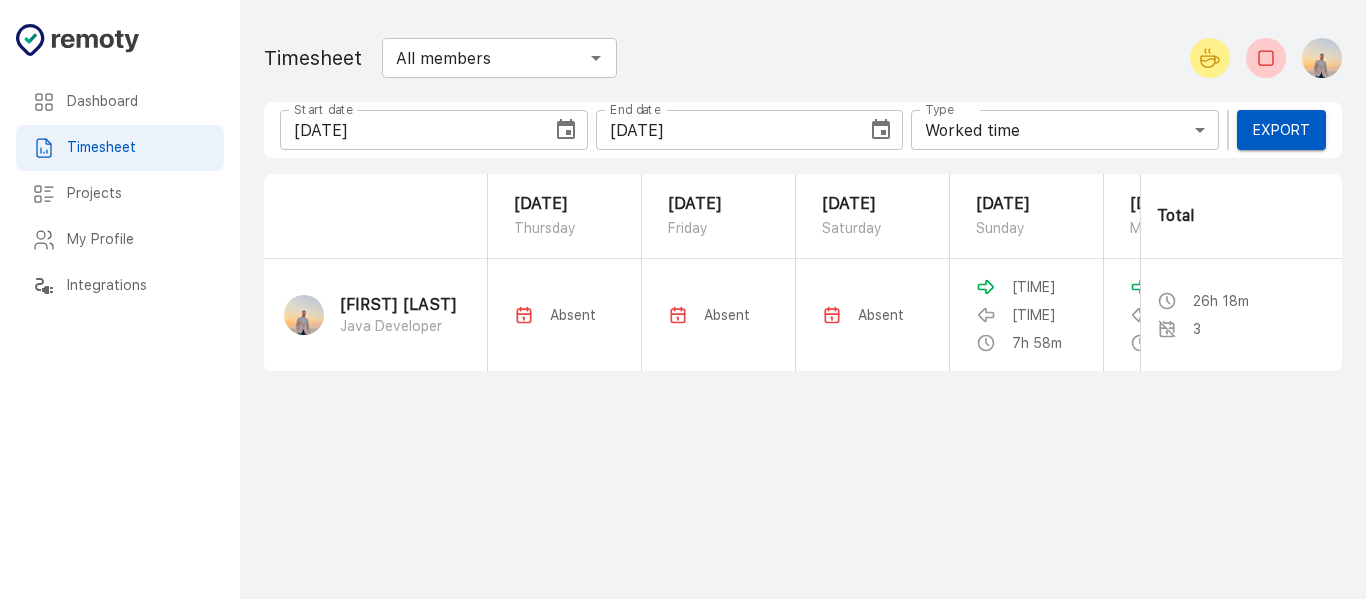 click at bounding box center [1072, 58] 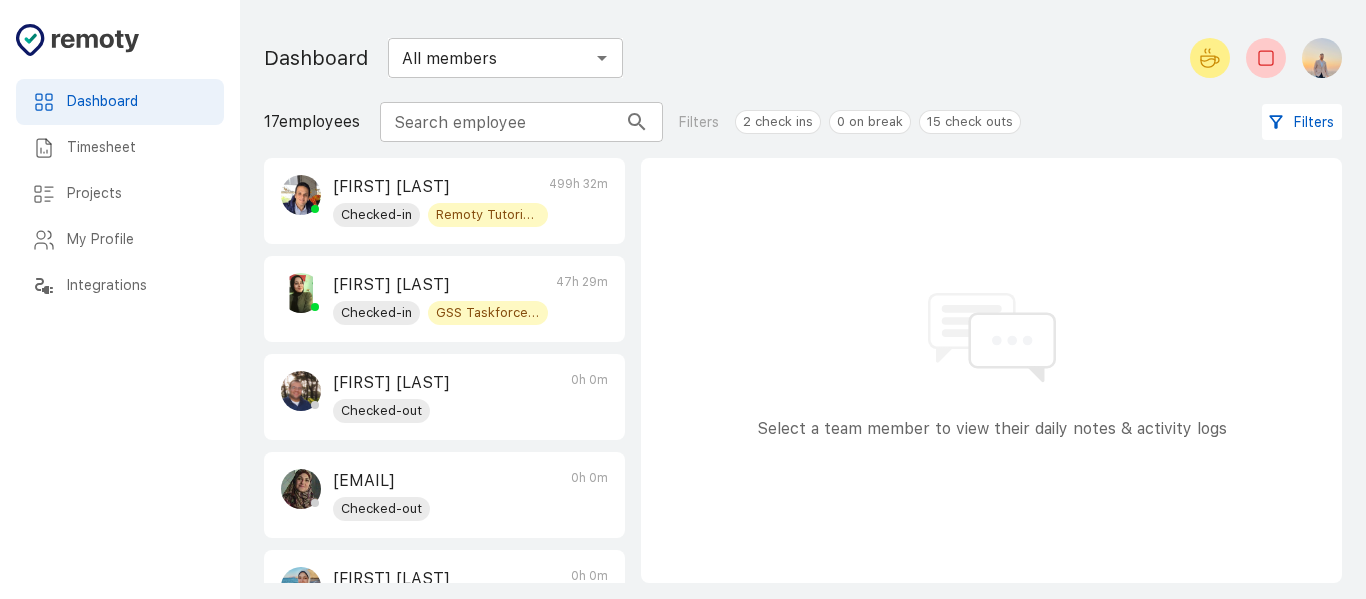 scroll, scrollTop: 0, scrollLeft: 0, axis: both 